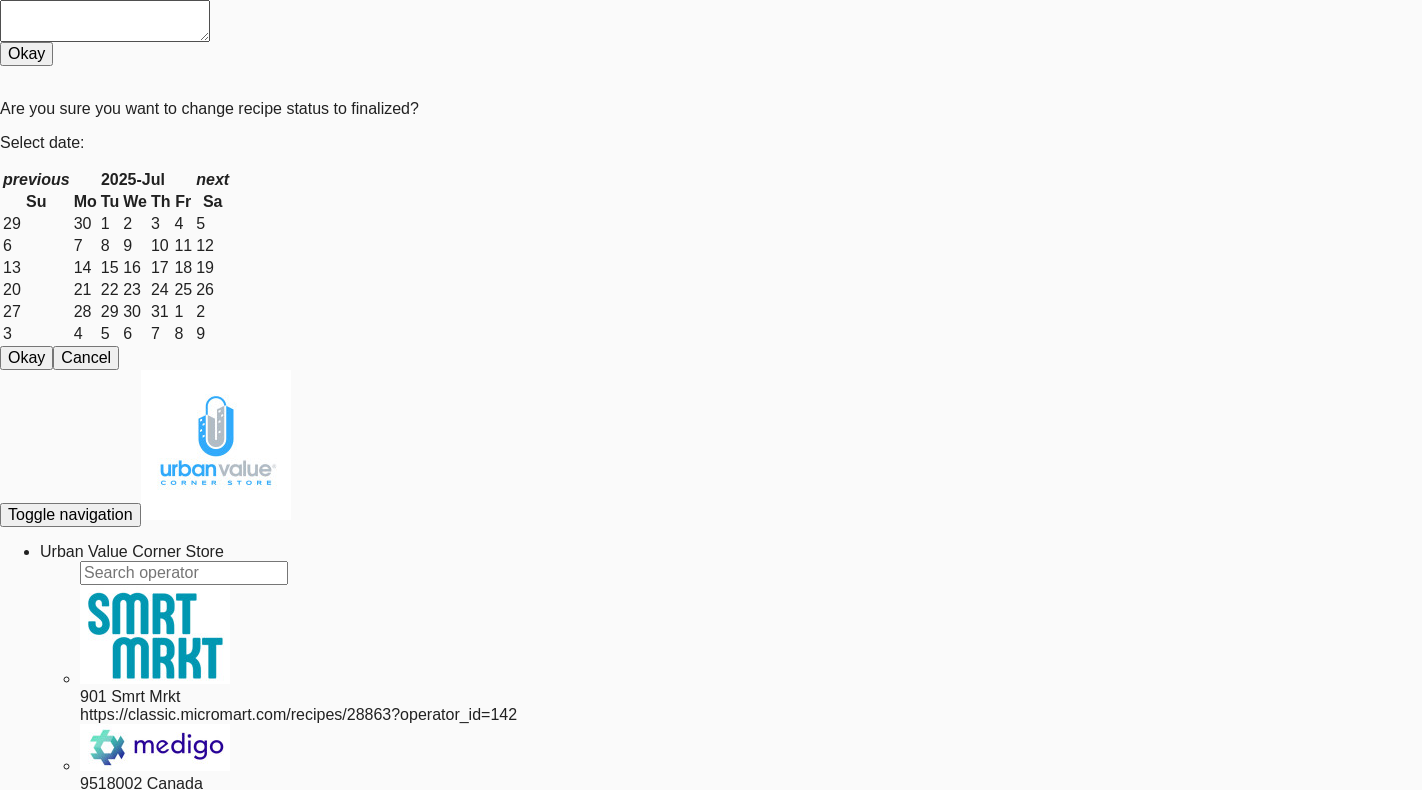 scroll, scrollTop: 0, scrollLeft: 0, axis: both 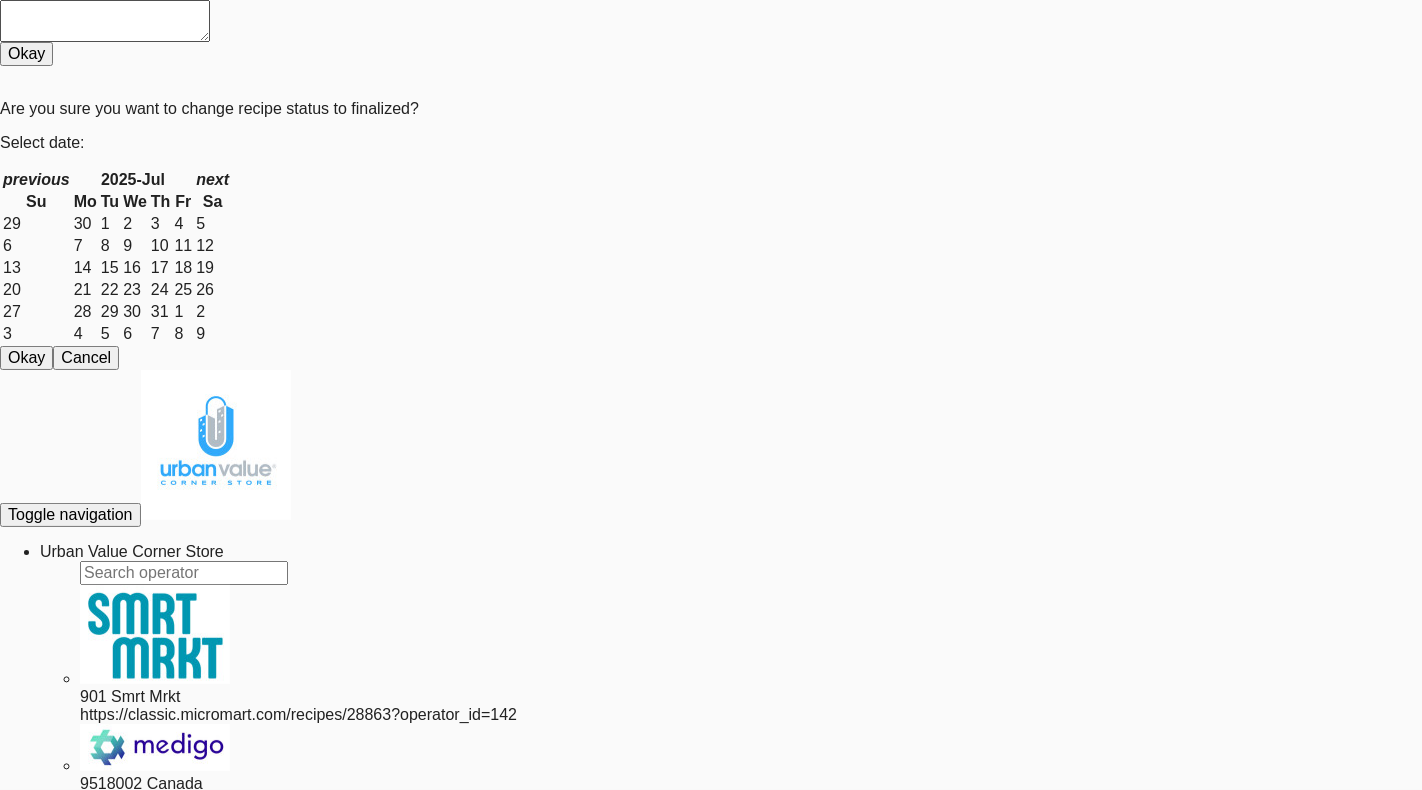 click on "Urban Value Corner Store" at bounding box center [132, 551] 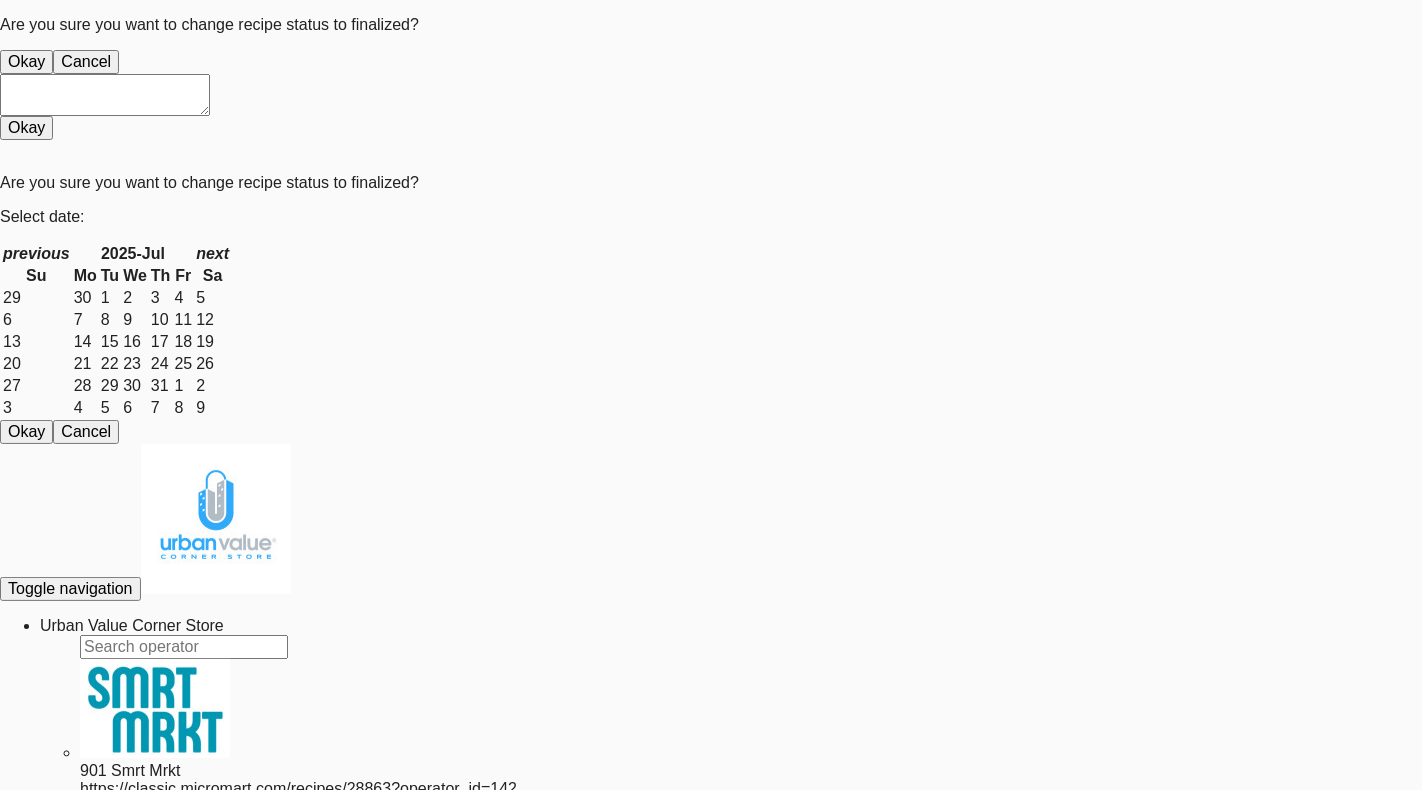 click on "Okay" at bounding box center (26, 62) 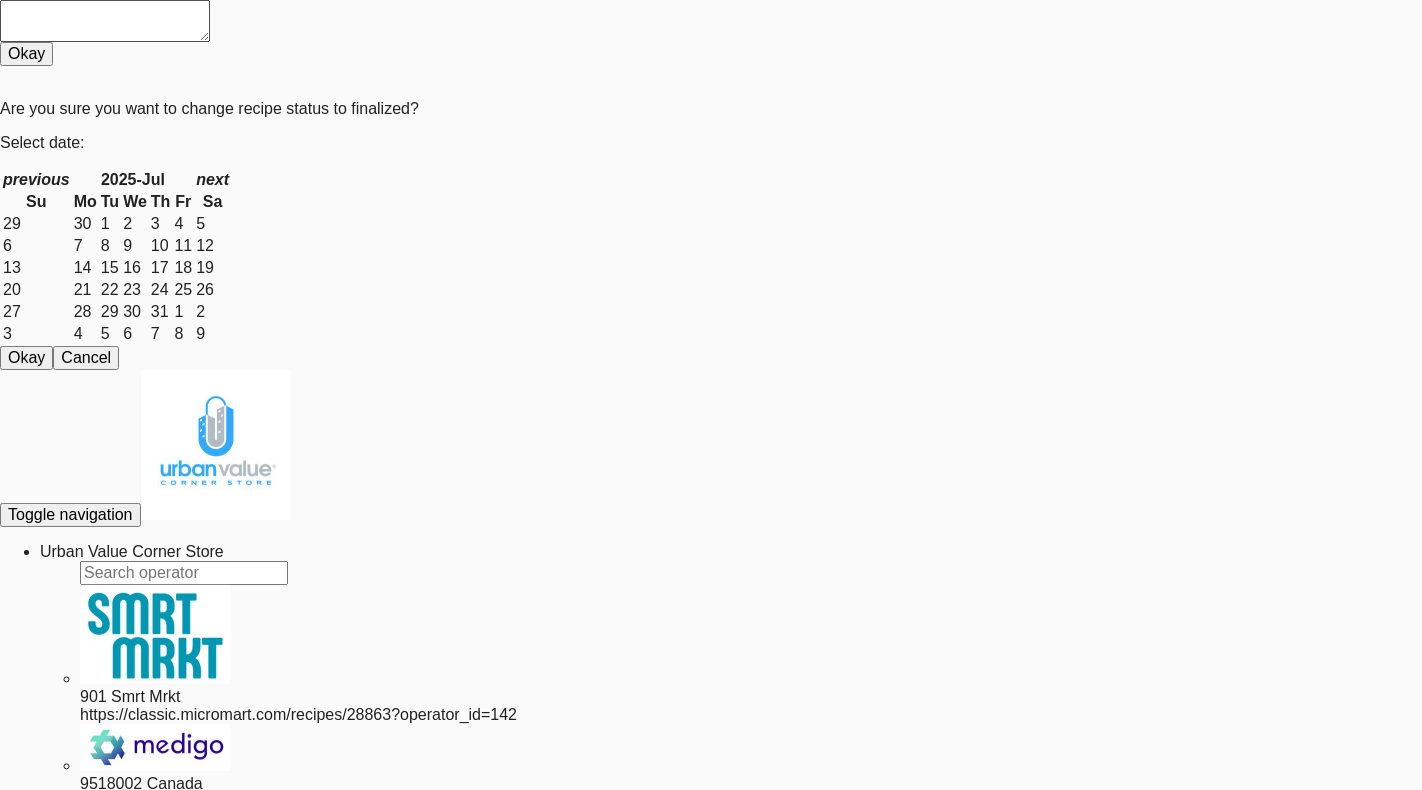 click on "Protein Bars Strawberries and Cream, Protein One version: 1 Urban Value Corner Store" at bounding box center (731, 30462) 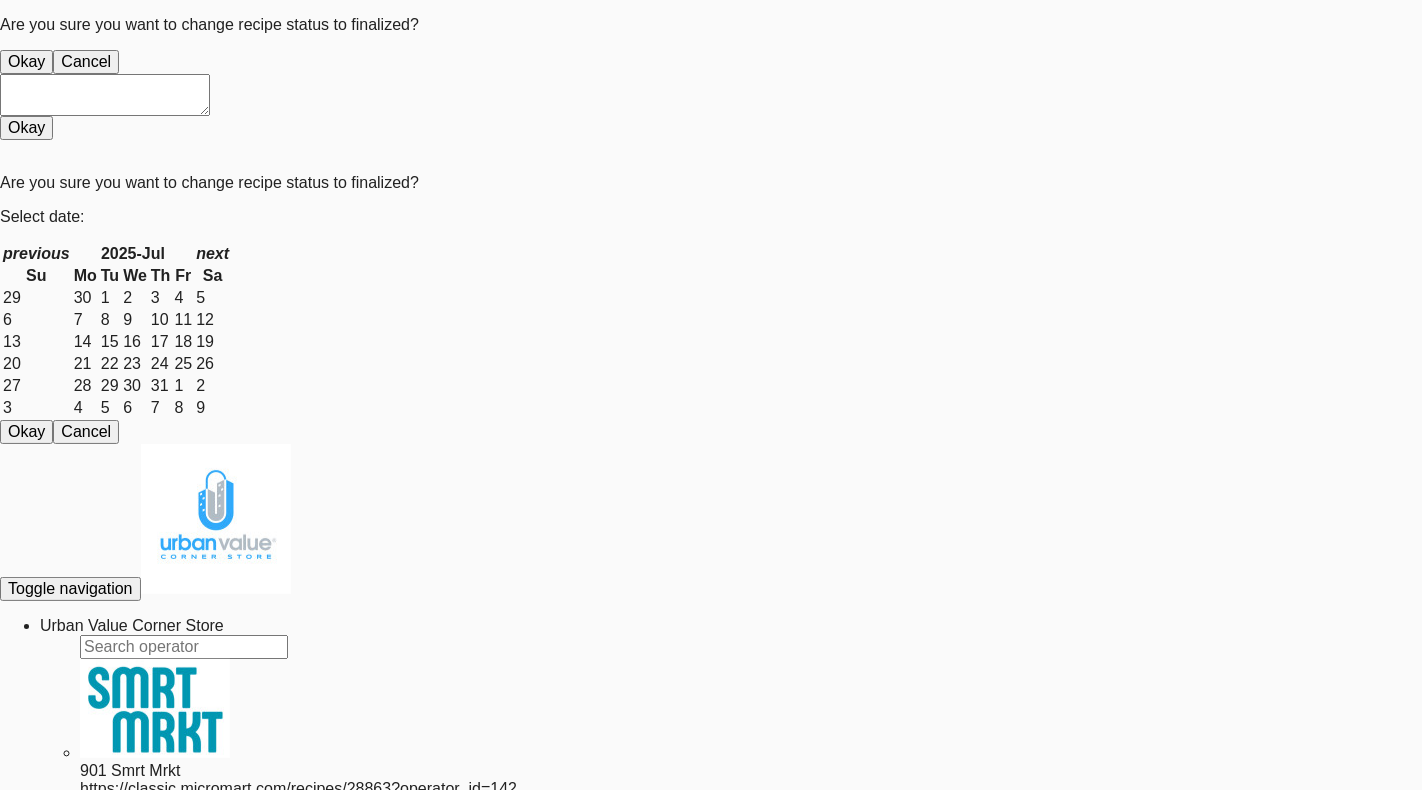 click on "Okay" at bounding box center (26, 62) 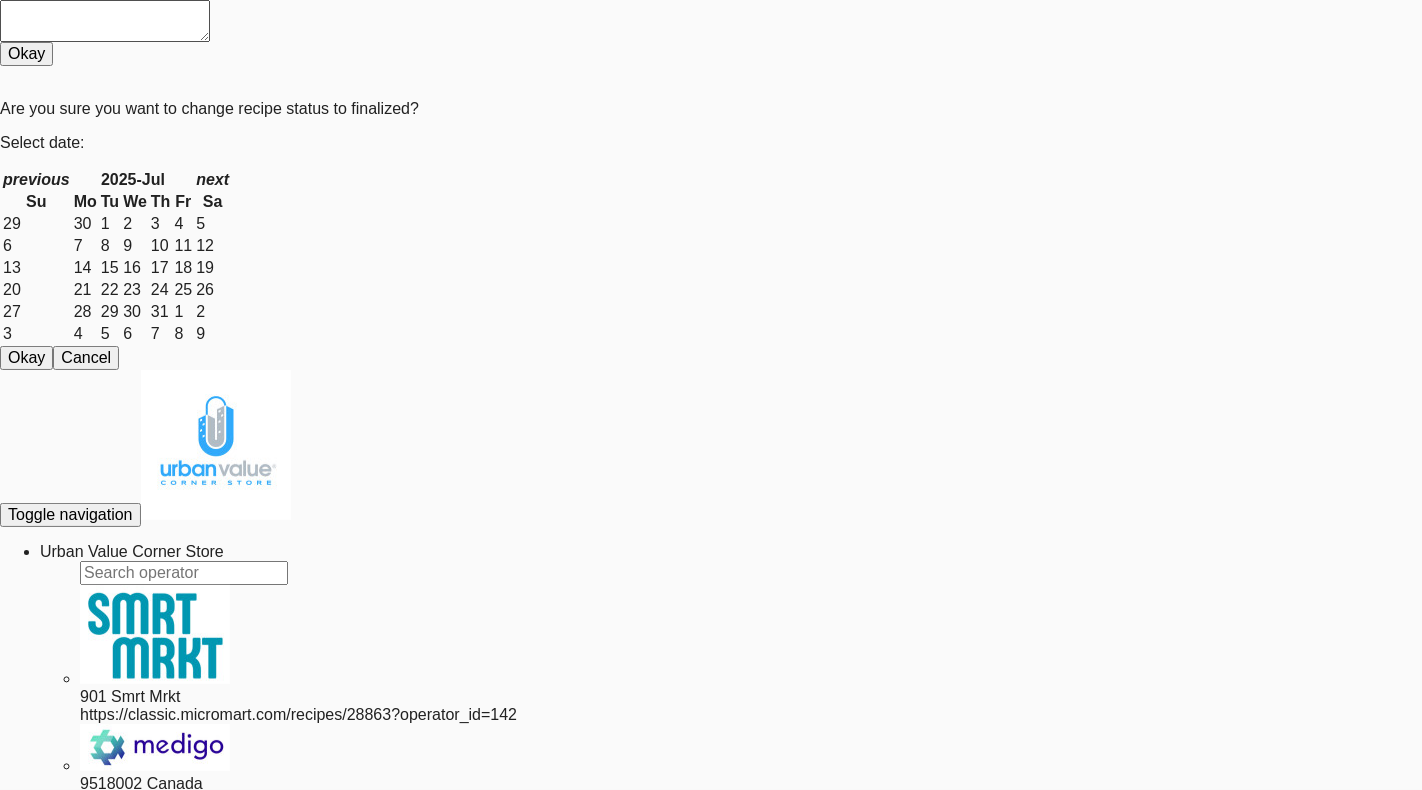 click on "Urban Value Corner Store" at bounding box center (731, 30480) 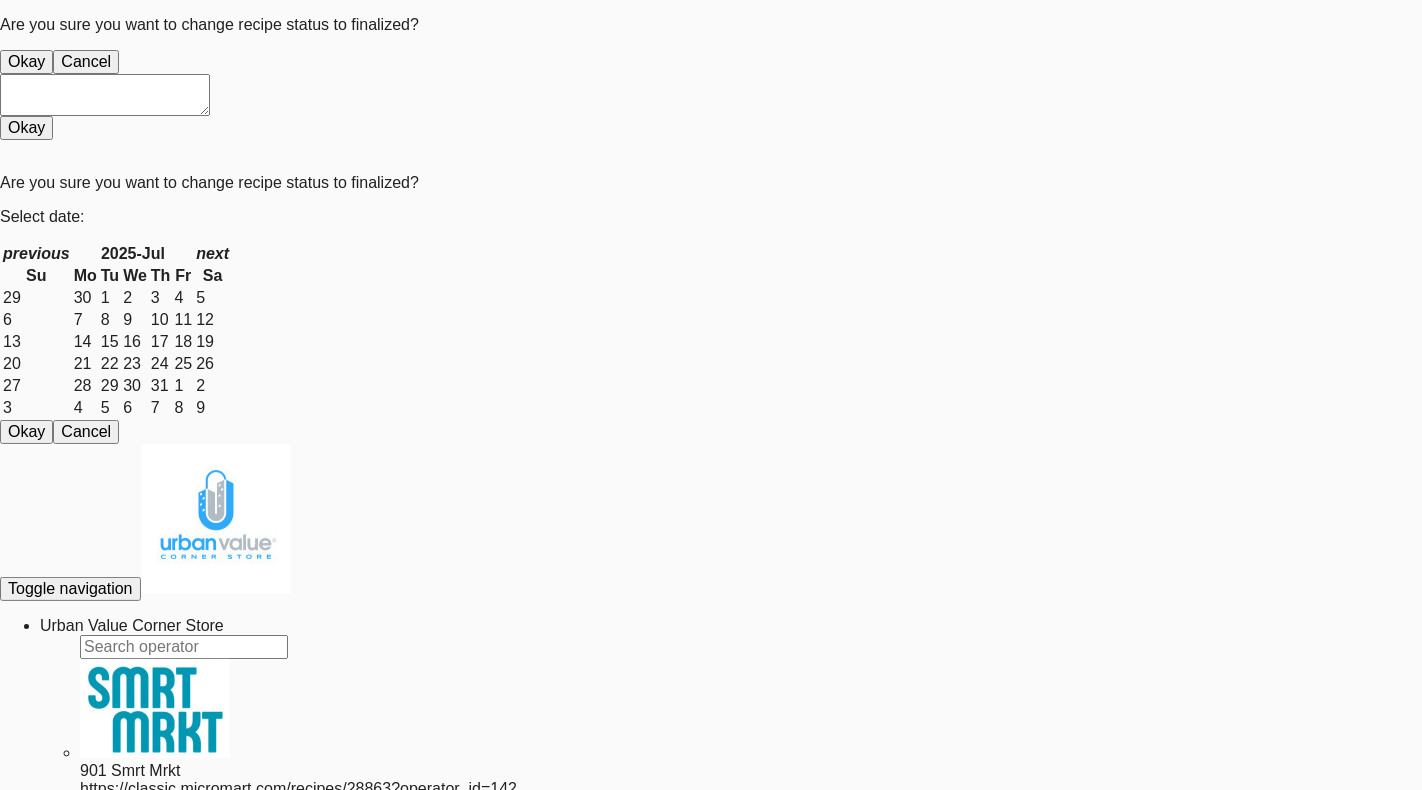 click on "Okay" at bounding box center [26, 62] 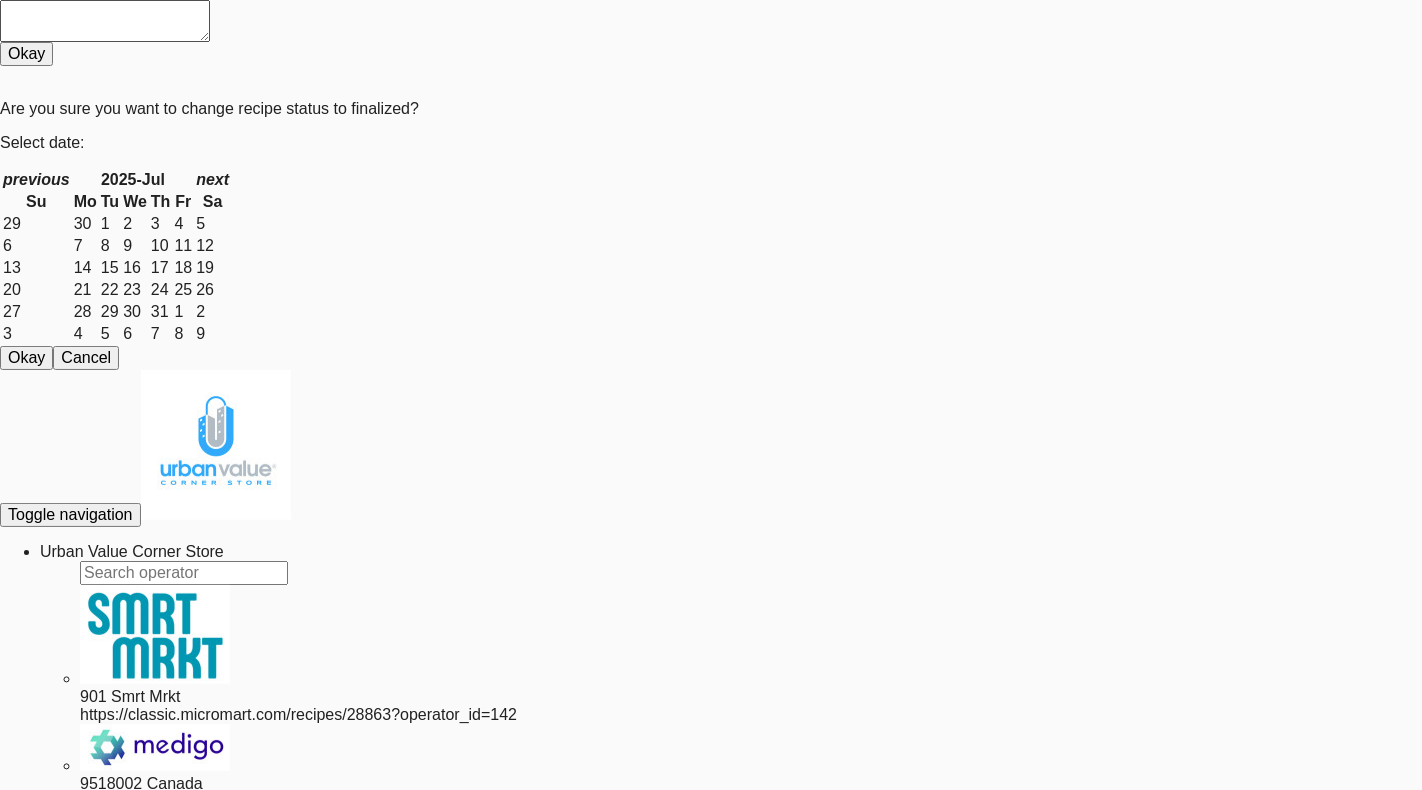 click on "Sprite version: 1 Urban Value Corner Store" at bounding box center (731, 30462) 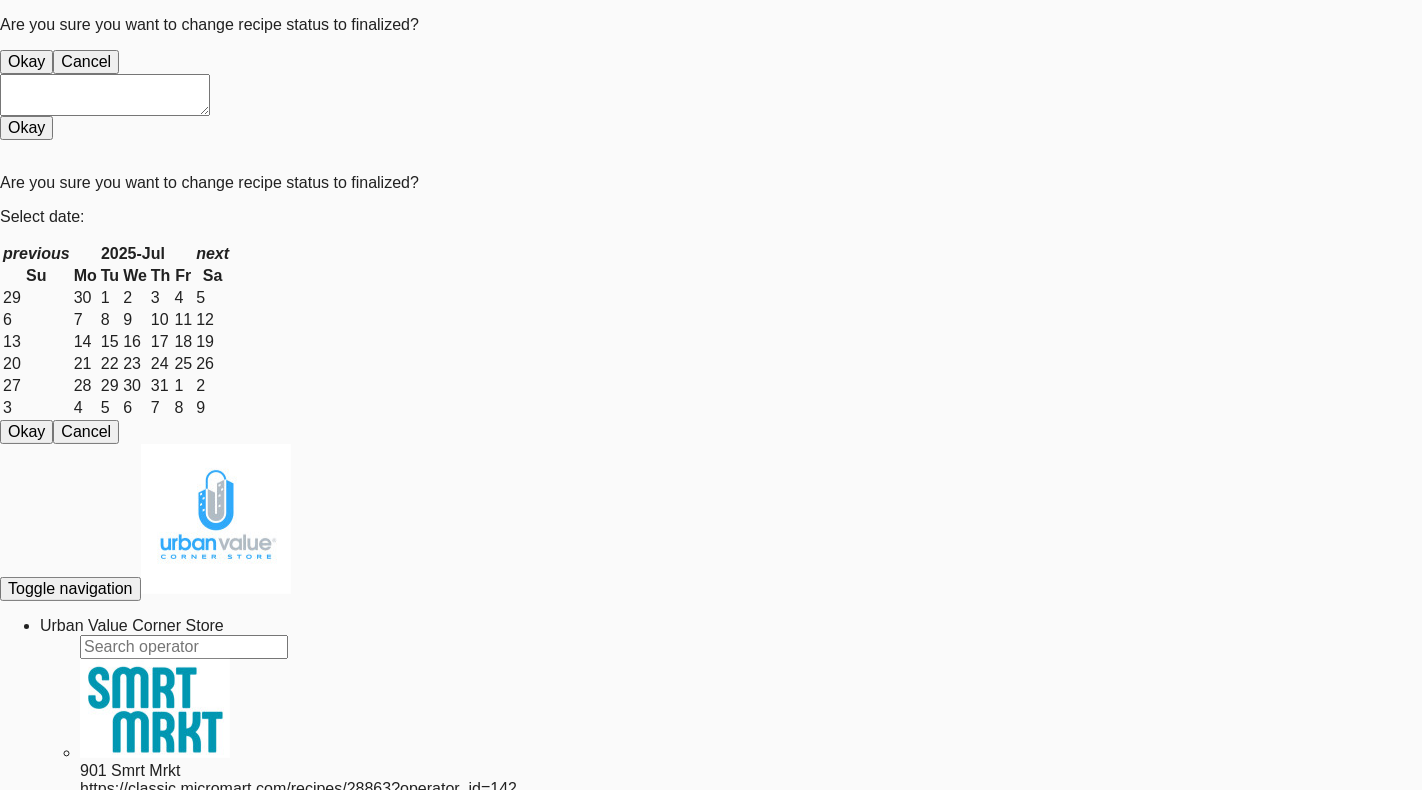 click on "Okay" at bounding box center (26, 62) 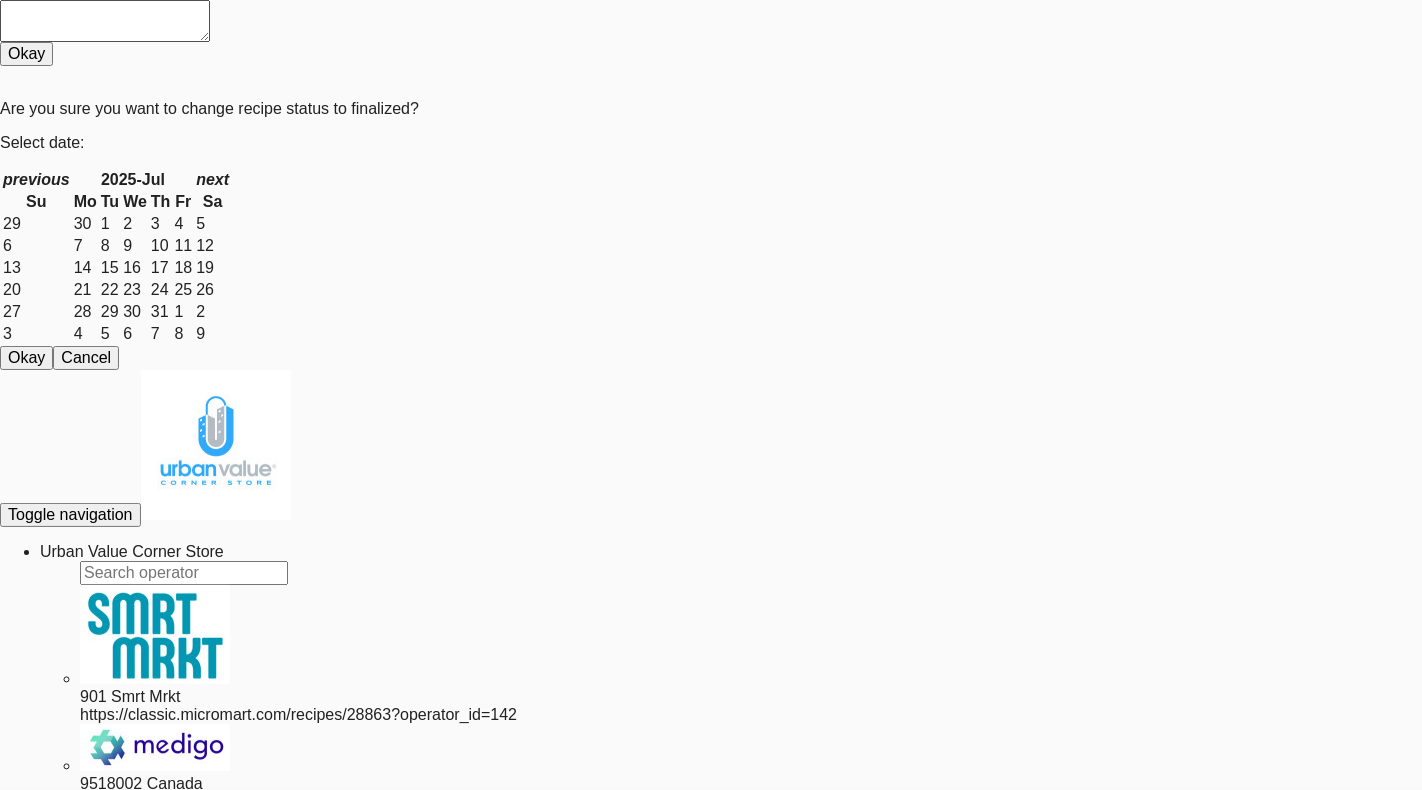 click on "Coke 20 oz version: 1 Urban Value Corner Store" at bounding box center (731, 30462) 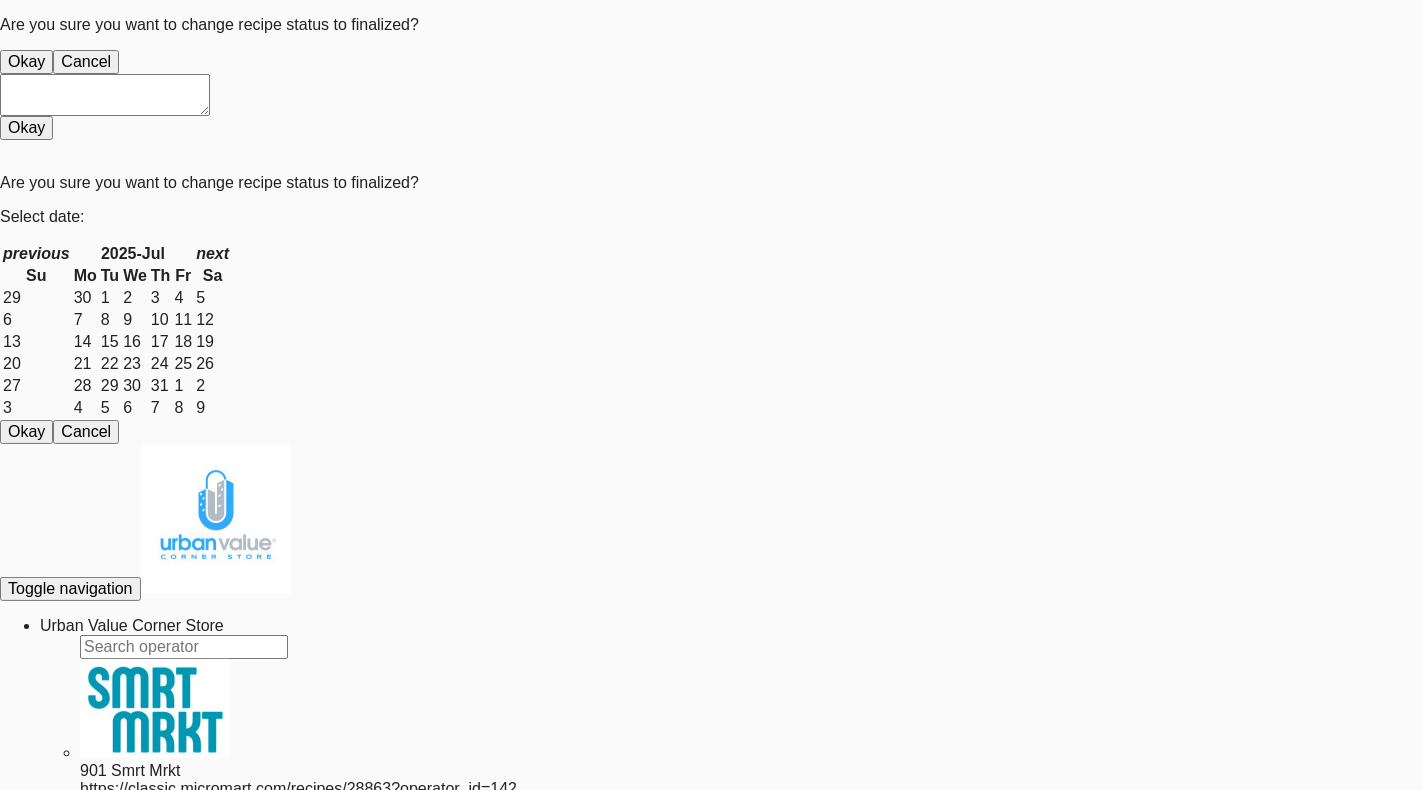 click on "Okay" at bounding box center (26, 62) 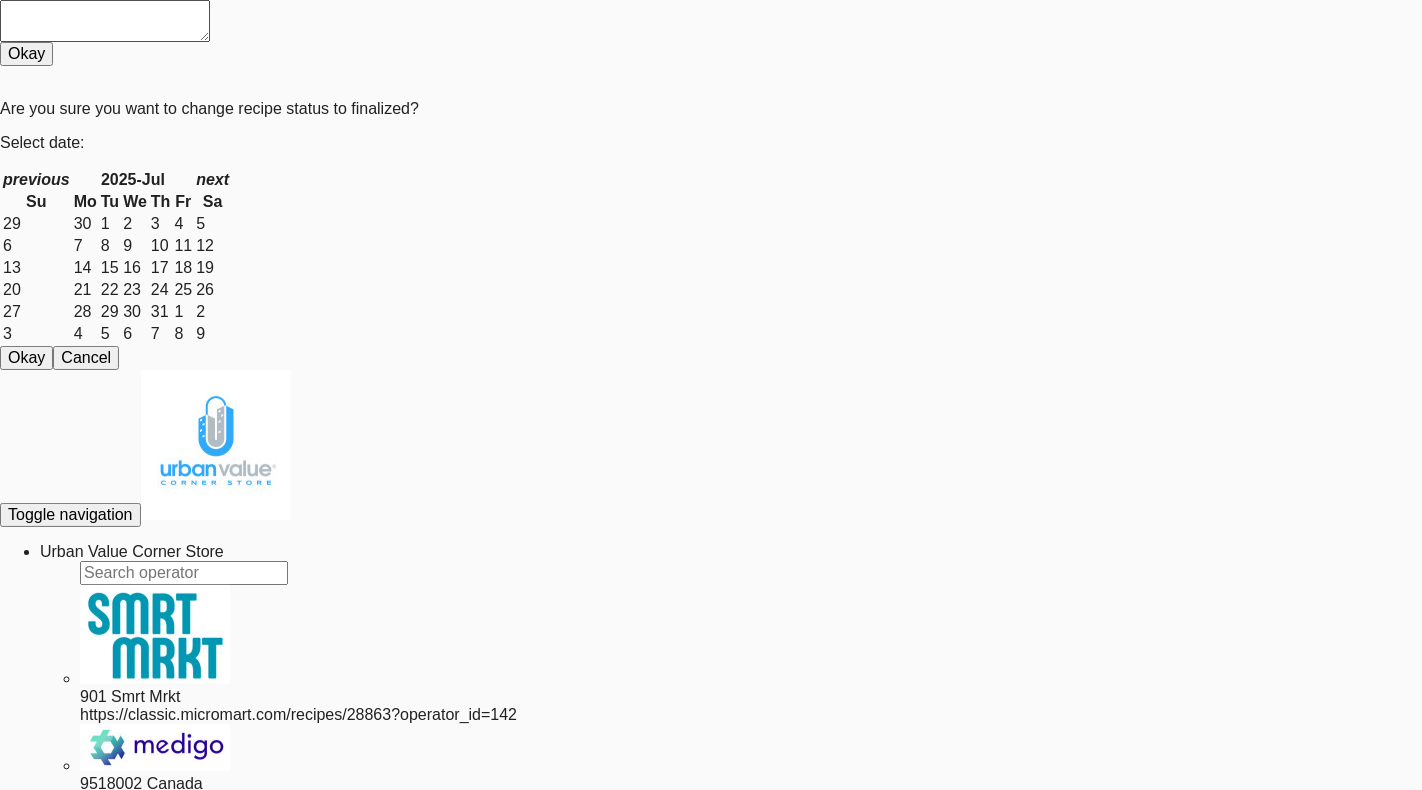 scroll, scrollTop: 245, scrollLeft: 0, axis: vertical 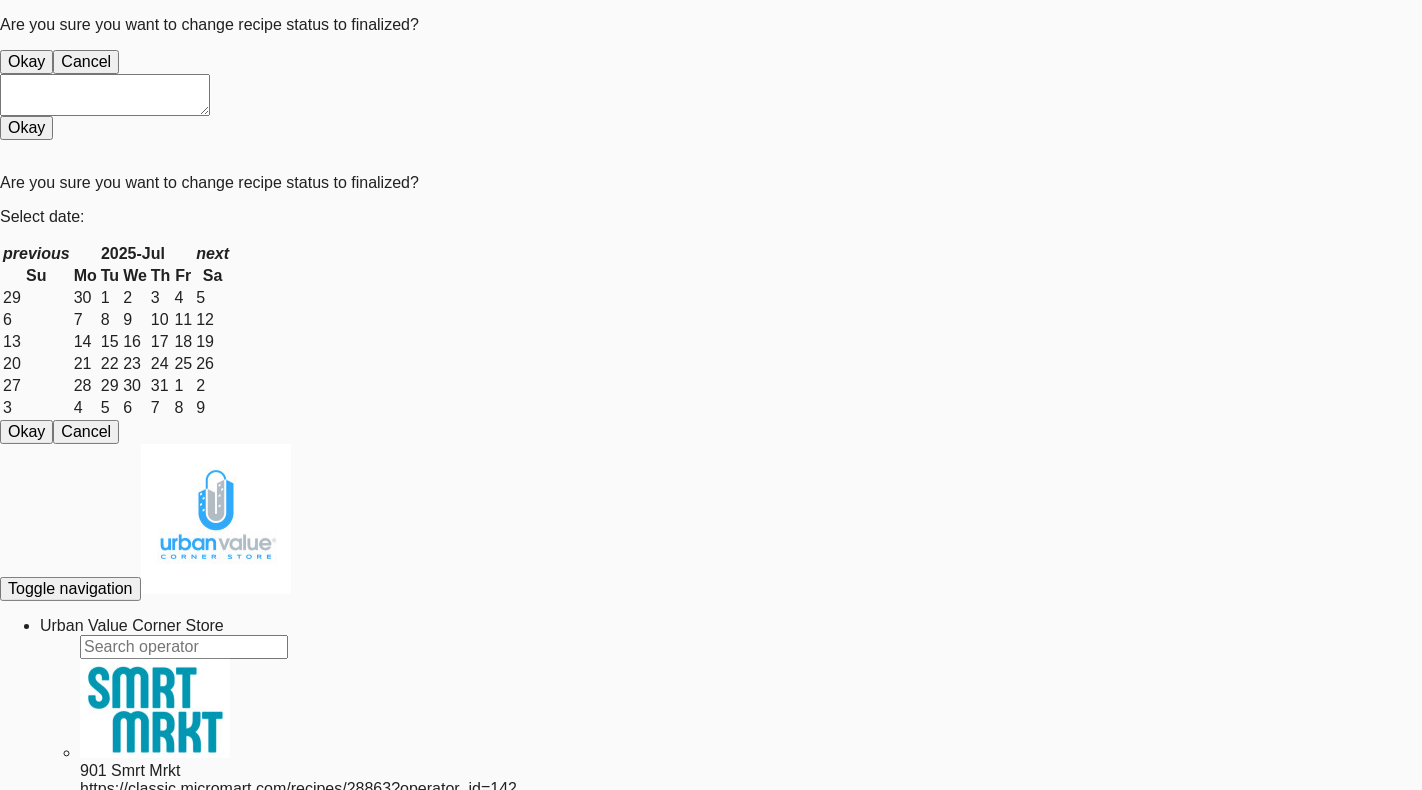 click on "Okay" at bounding box center [26, 62] 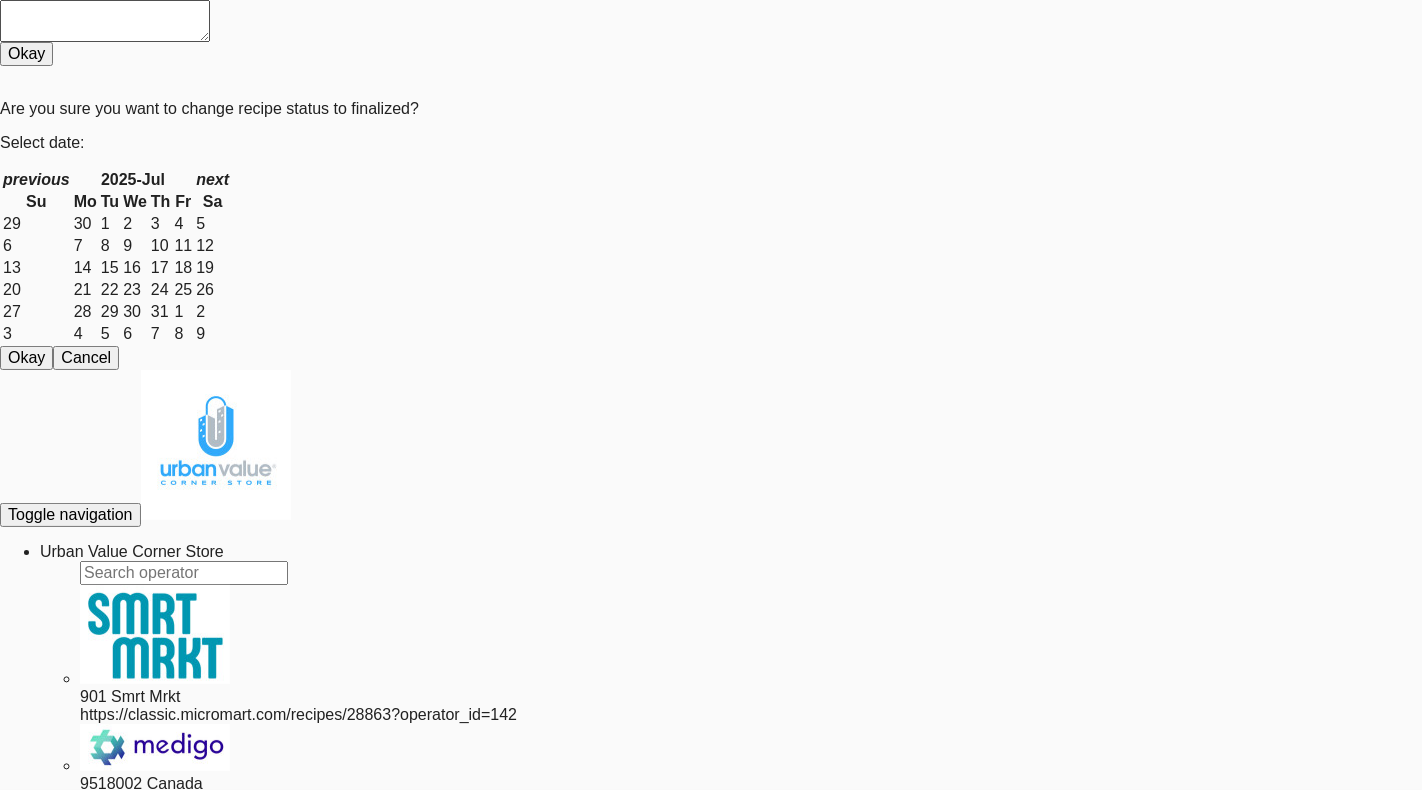 click on "Gatorade Orange version: 1 Urban Value Corner Store" at bounding box center [731, 30462] 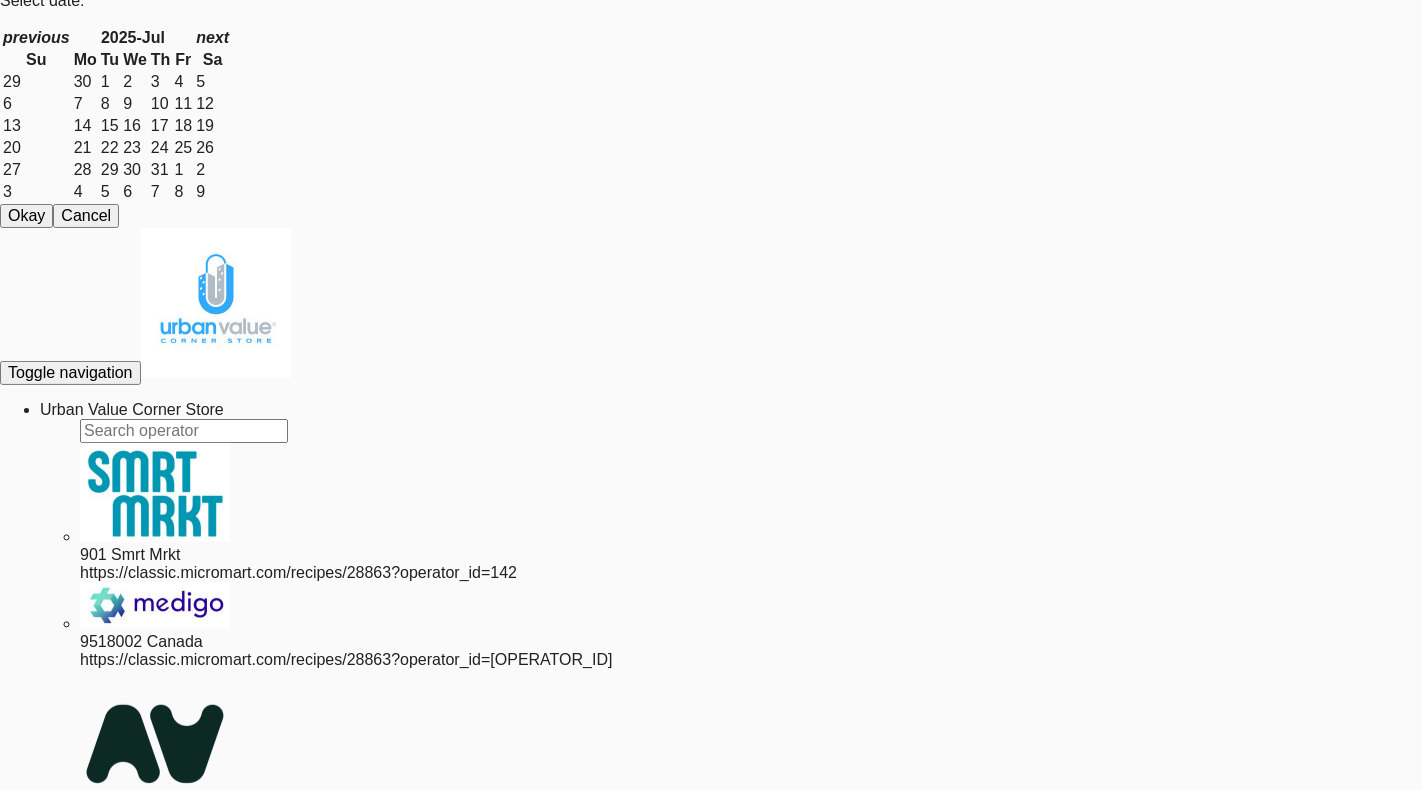 scroll, scrollTop: 144, scrollLeft: 0, axis: vertical 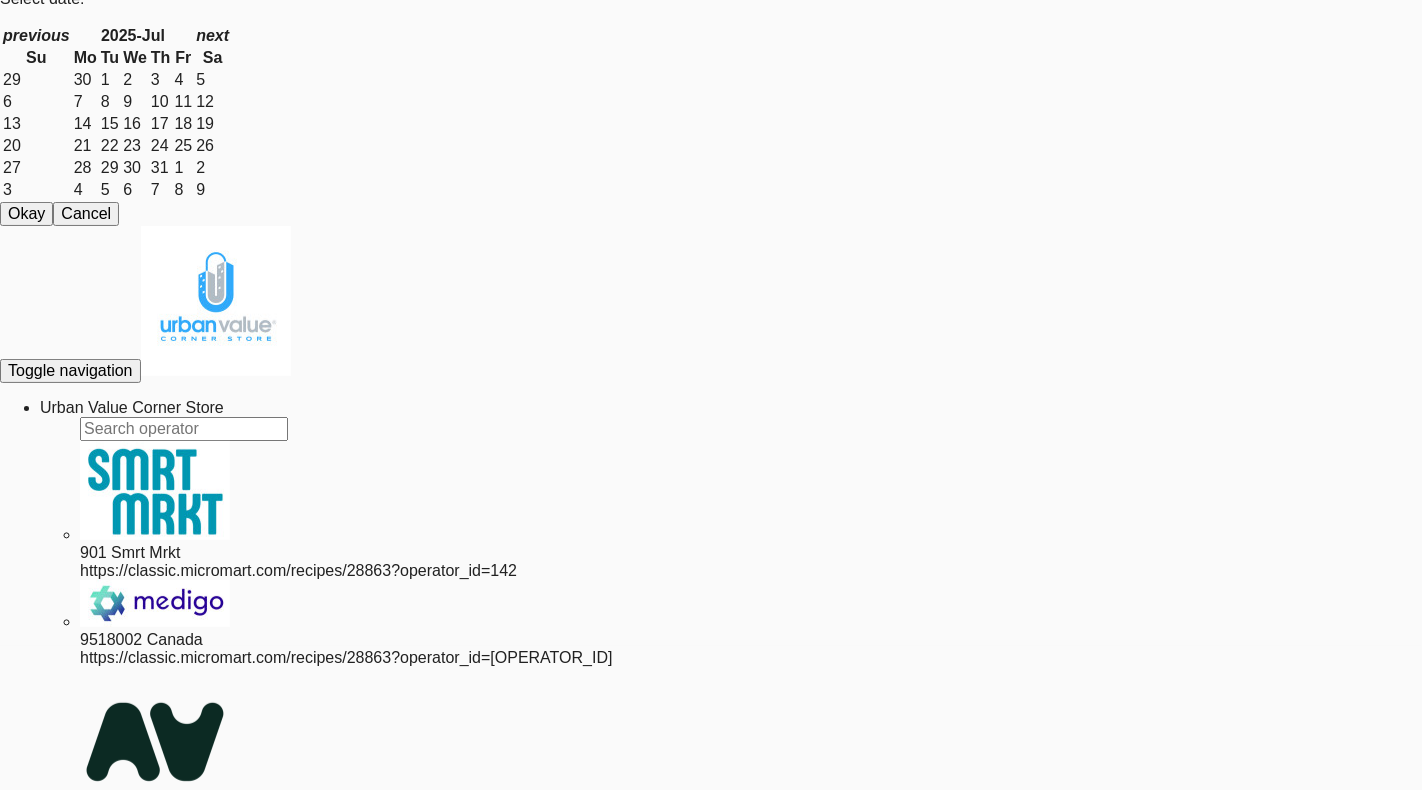 click on "Urban Value Corner Store" at bounding box center [132, 407] 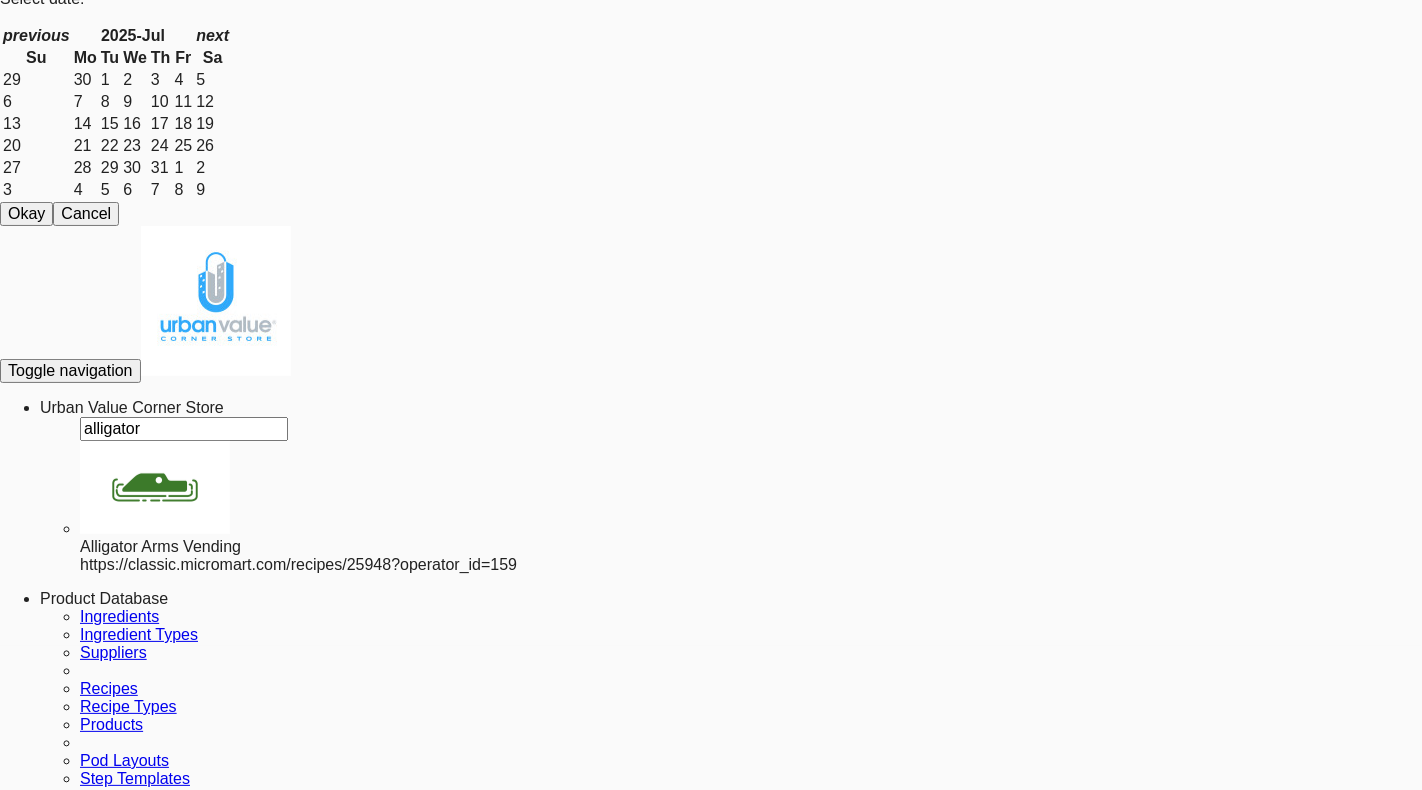 click on "Alligator Arms Vending" at bounding box center (751, 547) 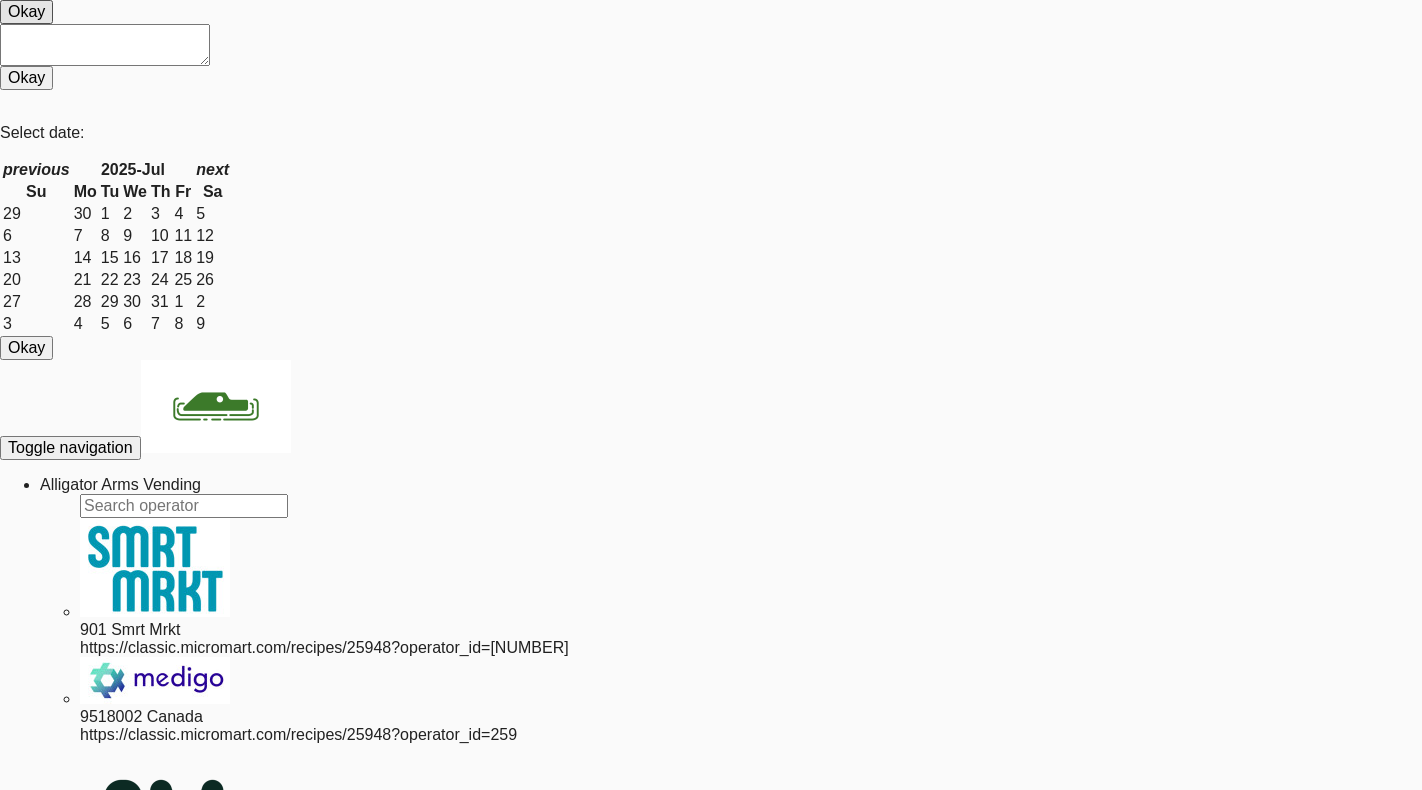 scroll, scrollTop: 63, scrollLeft: 0, axis: vertical 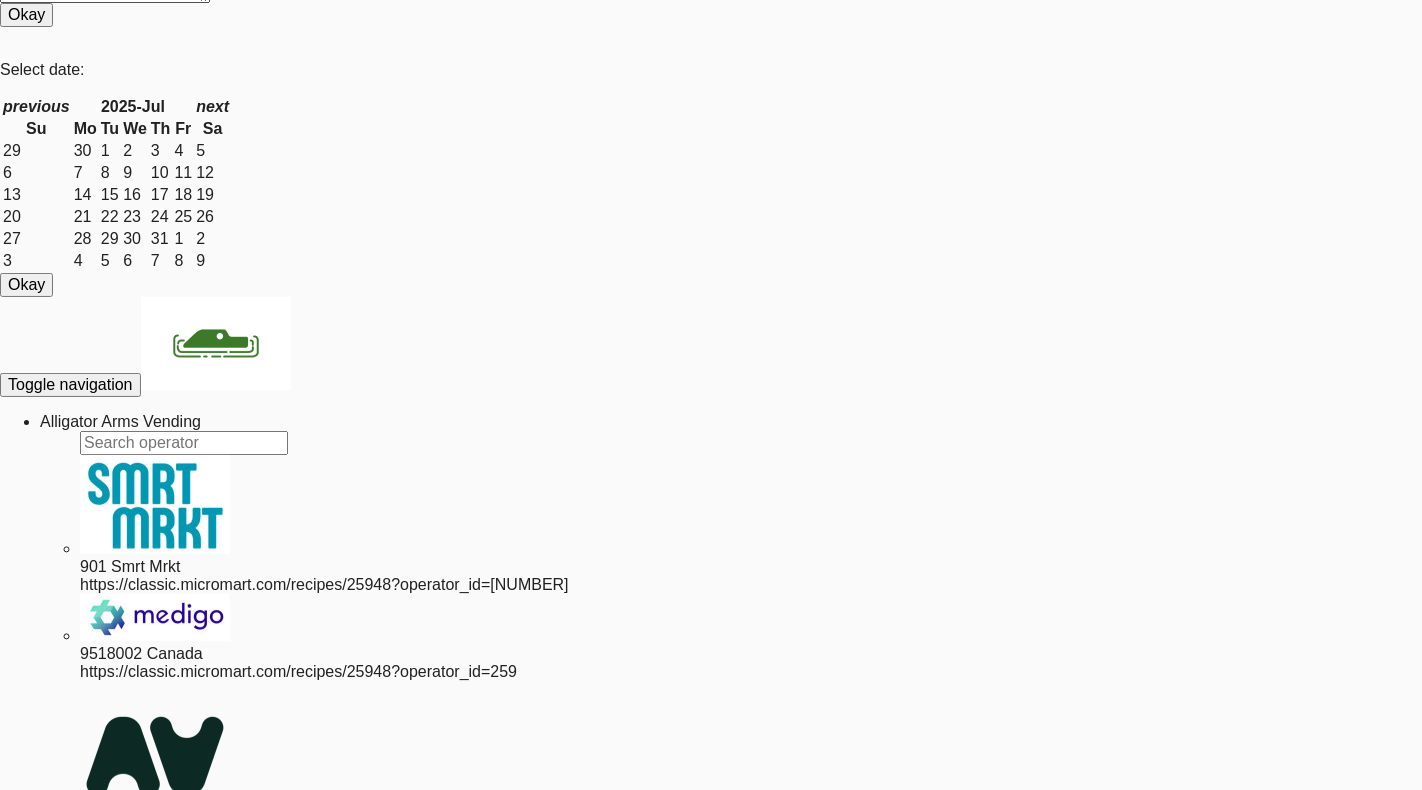 click at bounding box center [201, 421] 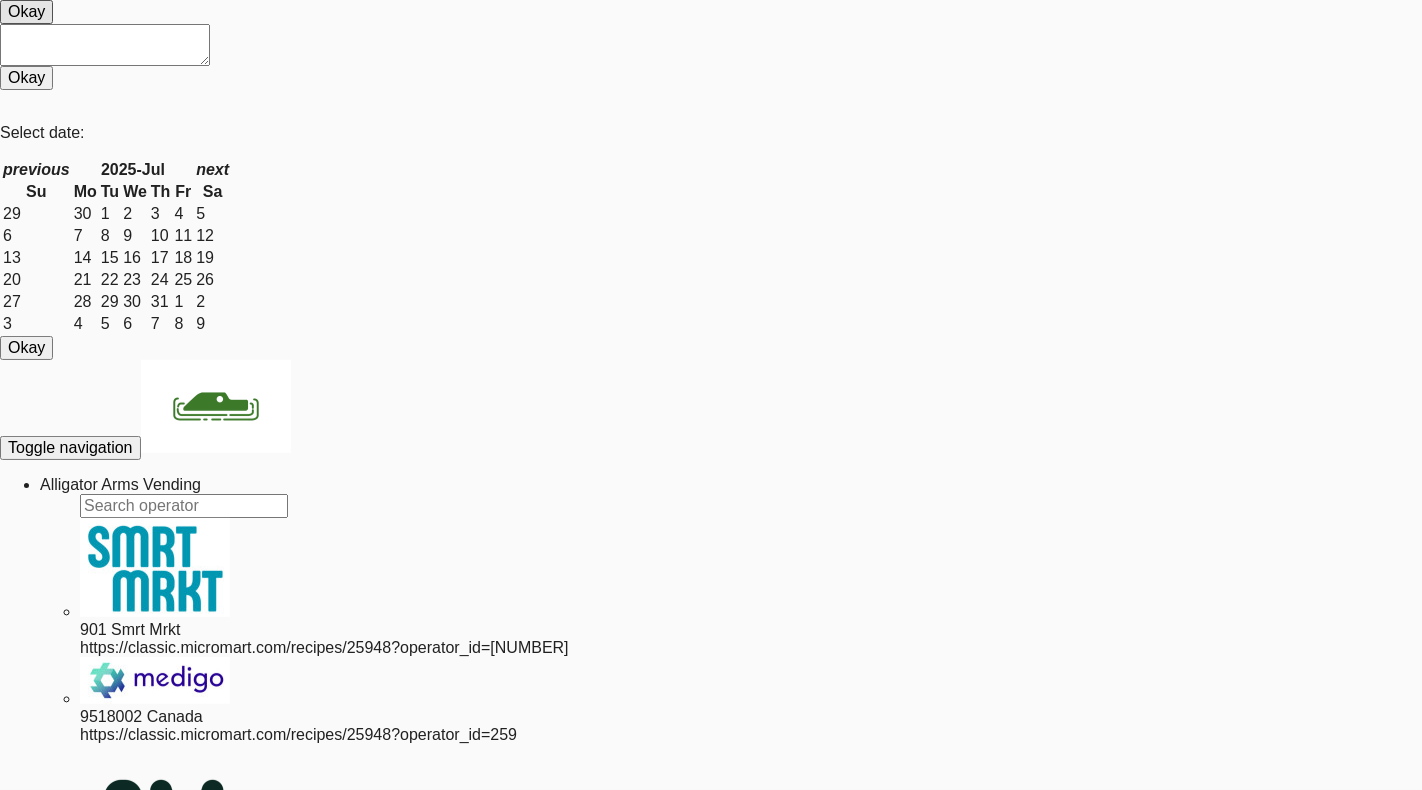 click on "Support" at bounding box center (58, 30252) 